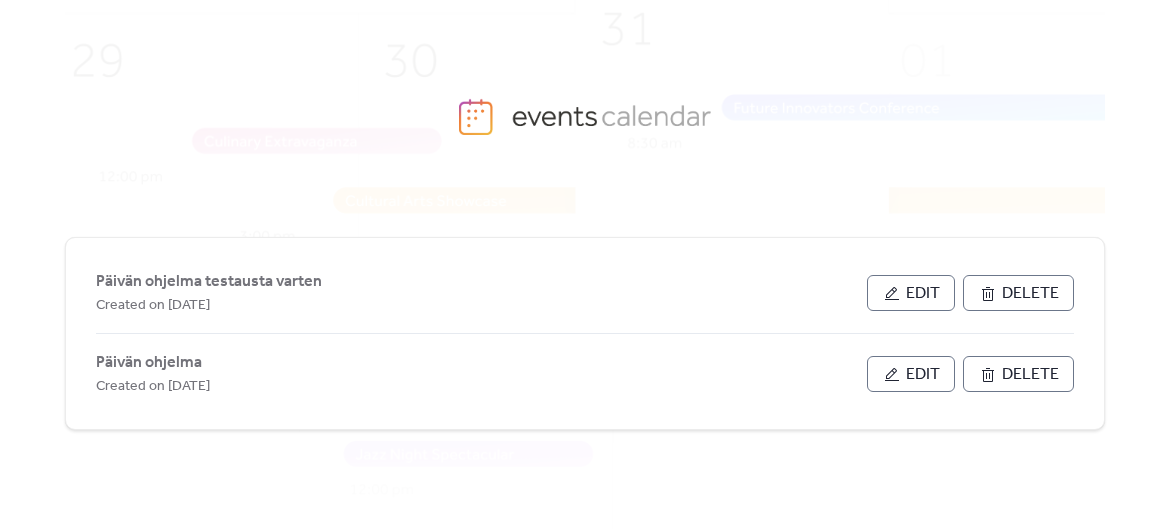 scroll, scrollTop: 0, scrollLeft: 0, axis: both 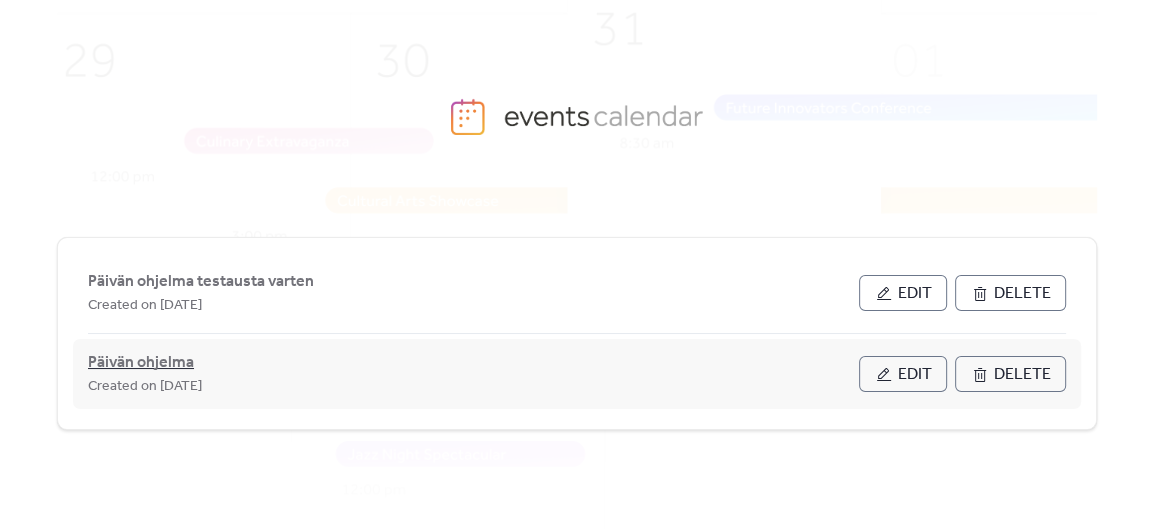 click on "Päivän ohjelma" at bounding box center (141, 363) 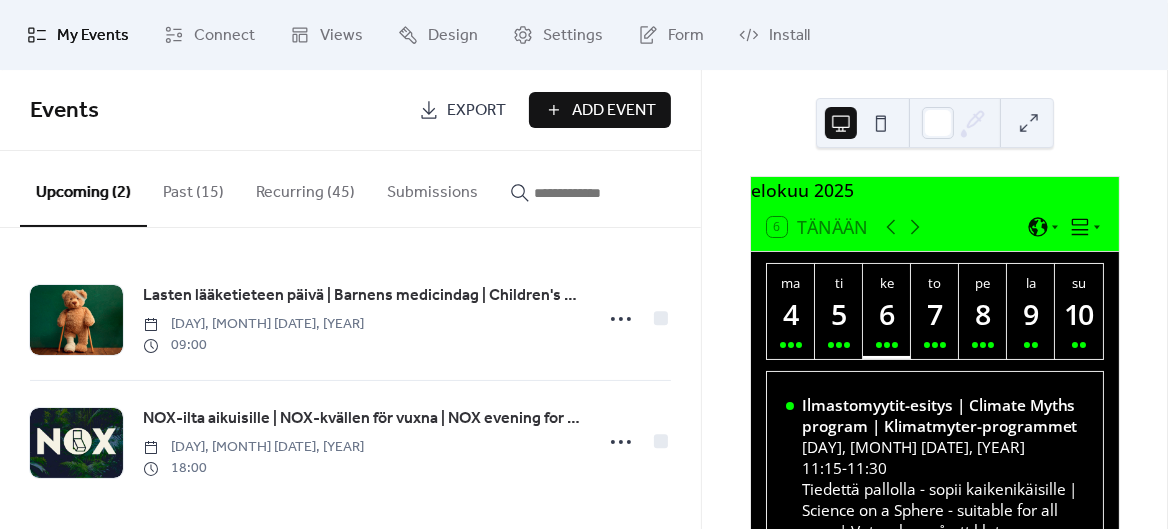 click on "Recurring (45)" at bounding box center (305, 188) 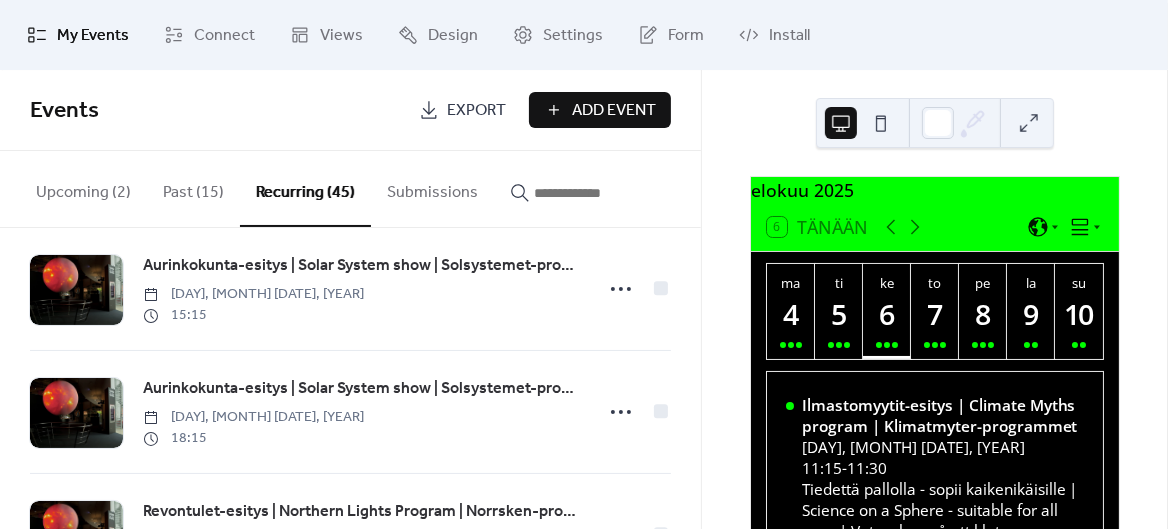 scroll, scrollTop: 173, scrollLeft: 0, axis: vertical 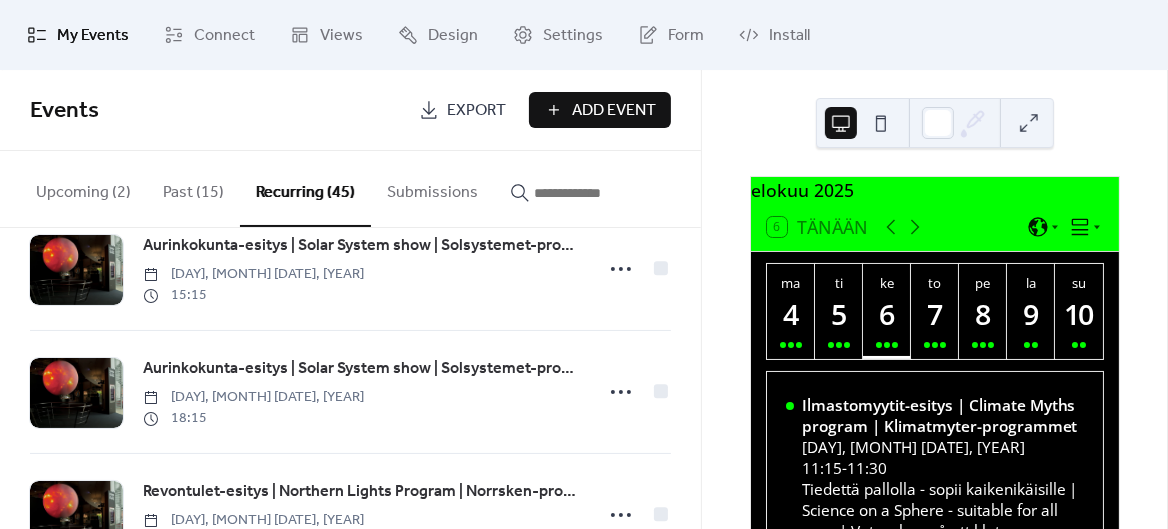 click at bounding box center (594, 193) 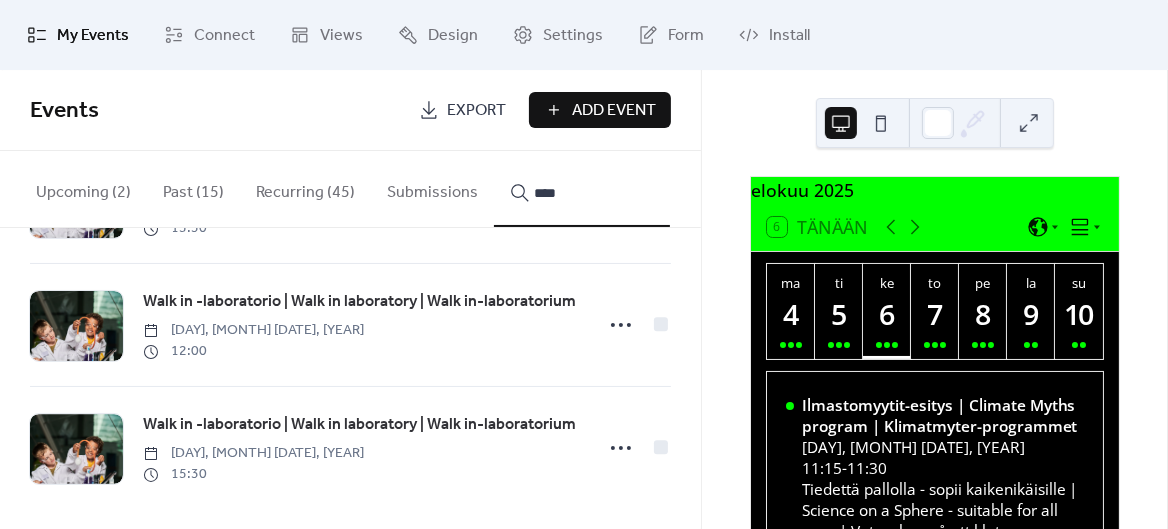 scroll, scrollTop: 1479, scrollLeft: 0, axis: vertical 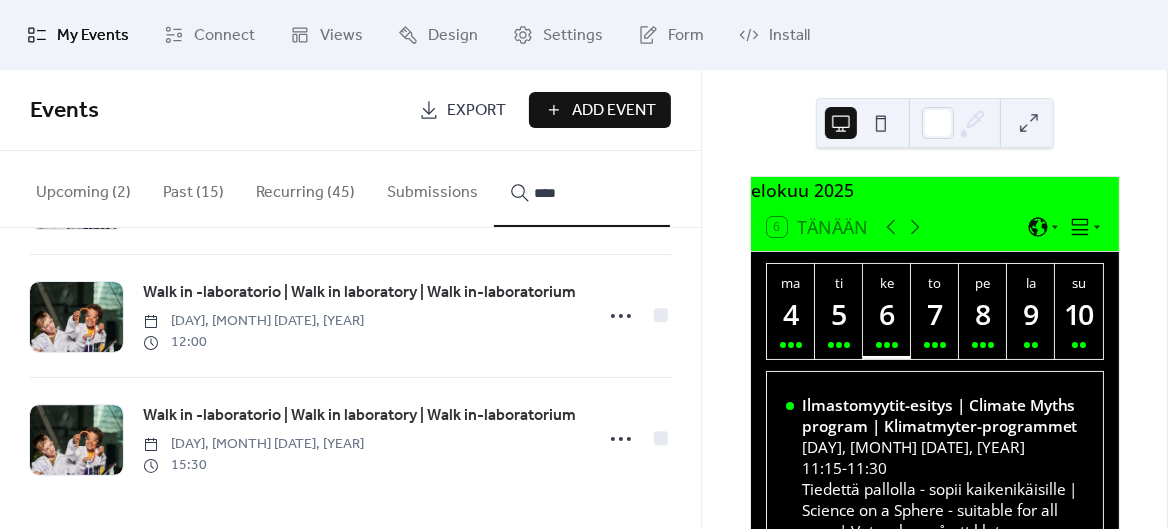 type on "****" 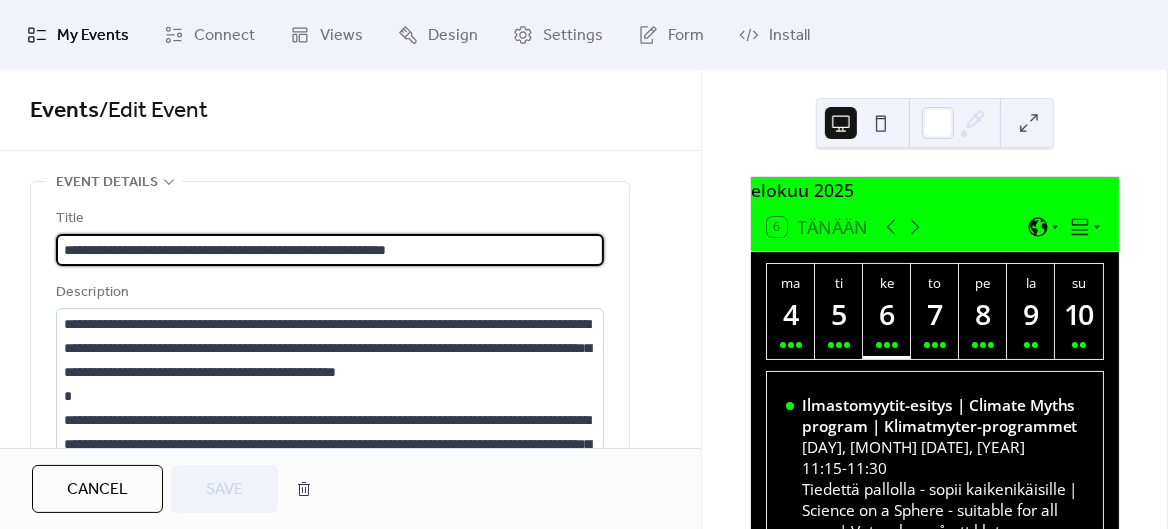 type on "**********" 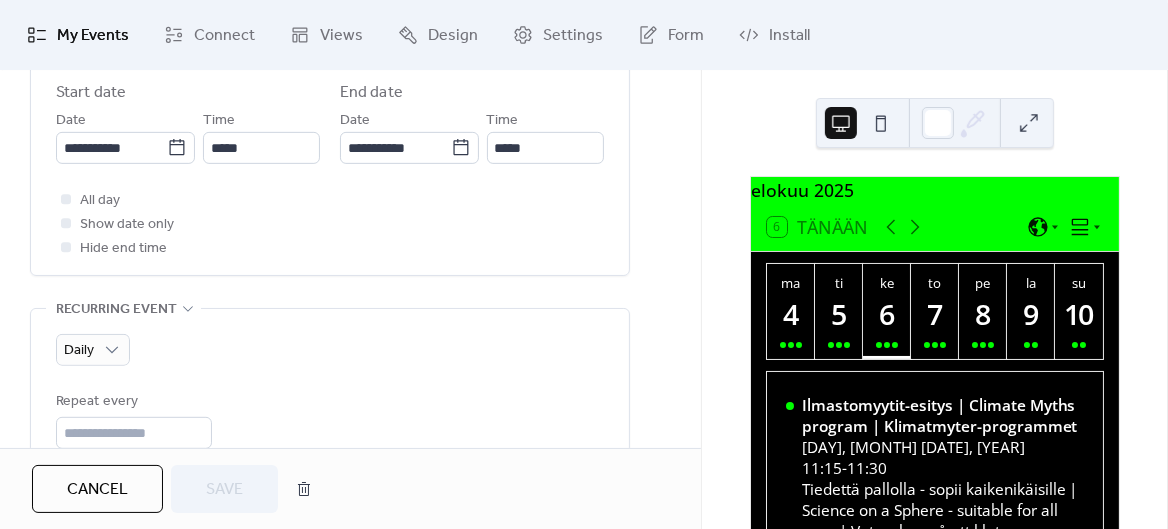 scroll, scrollTop: 701, scrollLeft: 0, axis: vertical 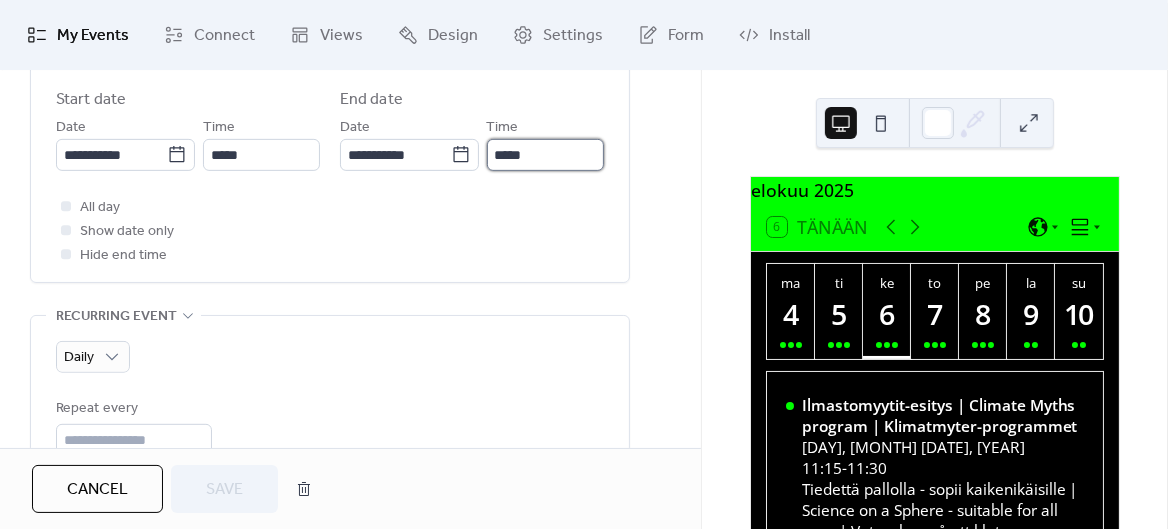 click on "*****" at bounding box center (545, 155) 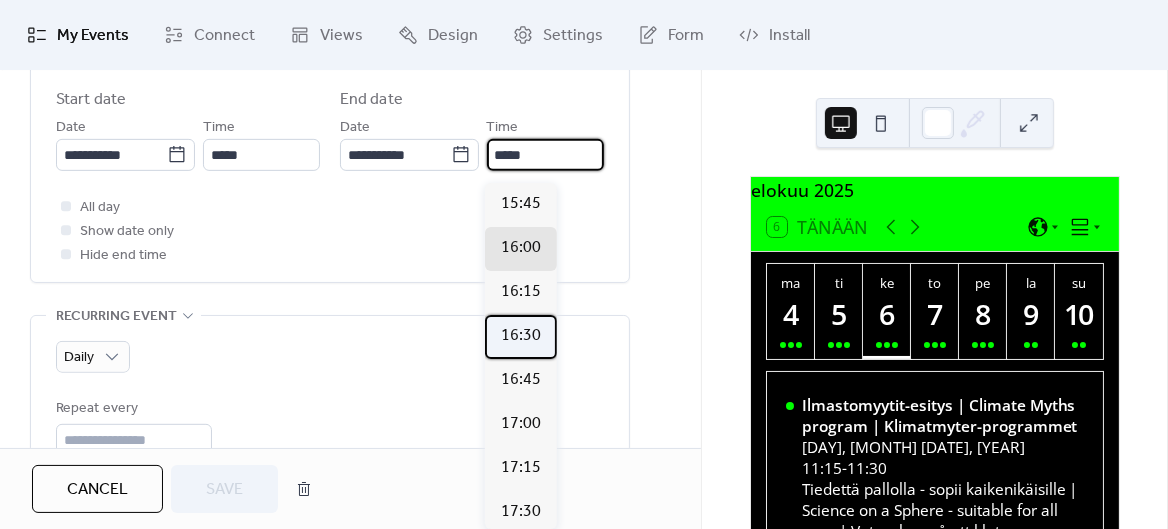 click on "16:30" at bounding box center (521, 336) 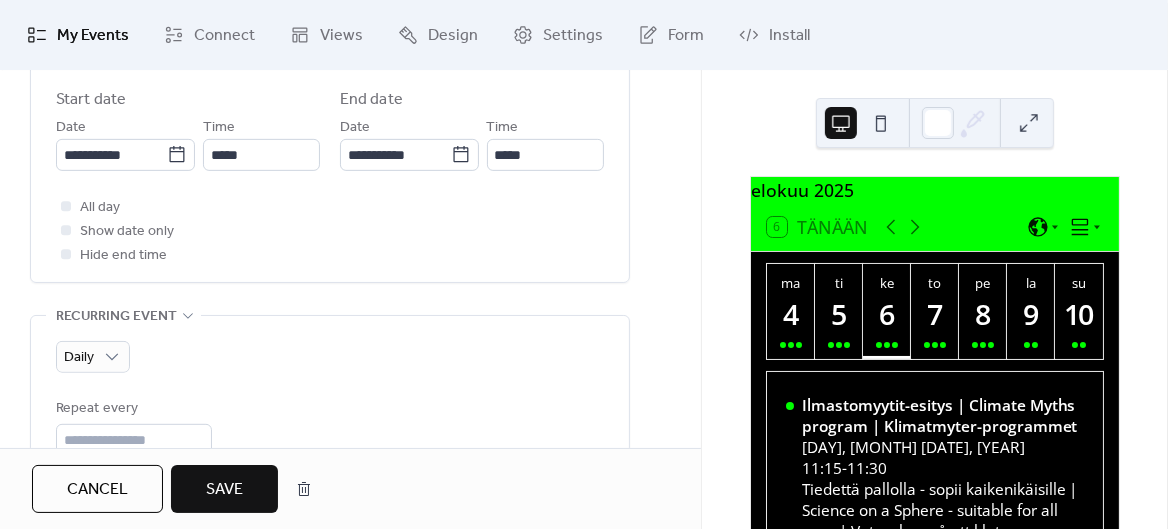 type on "*****" 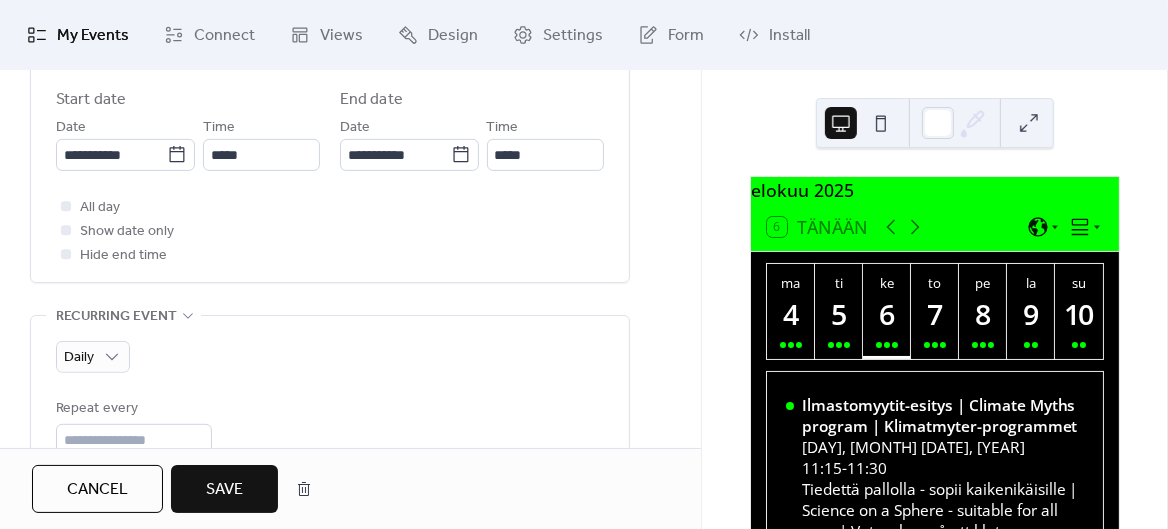 click on "Save" at bounding box center (224, 490) 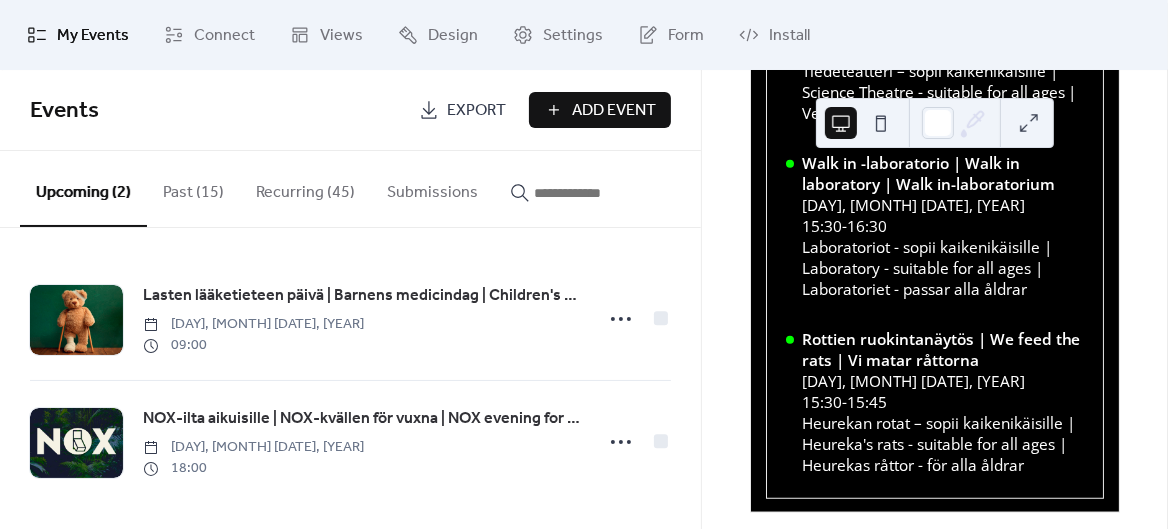 scroll, scrollTop: 992, scrollLeft: 0, axis: vertical 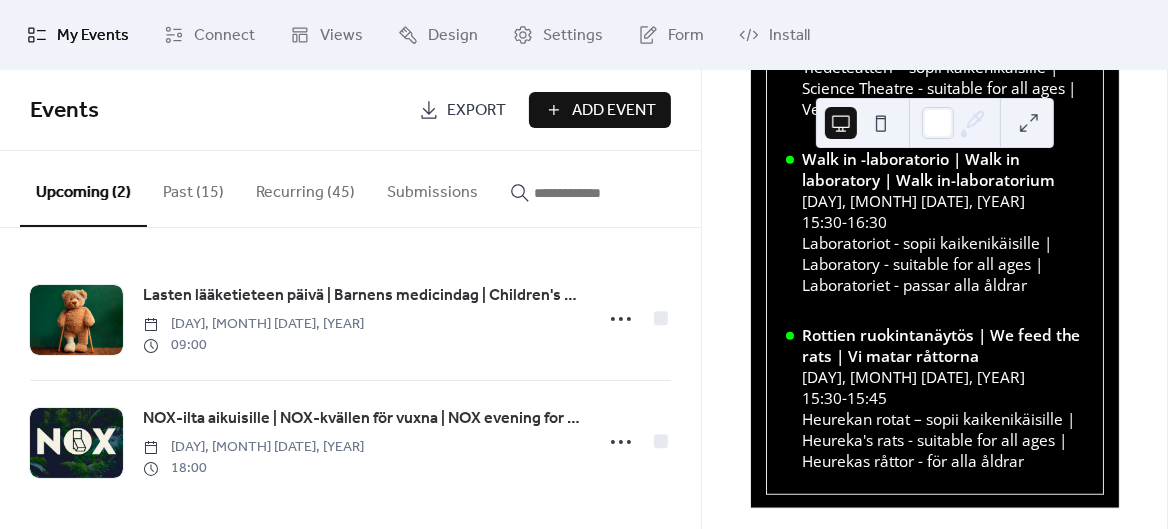 click on "Recurring (45)" at bounding box center [305, 188] 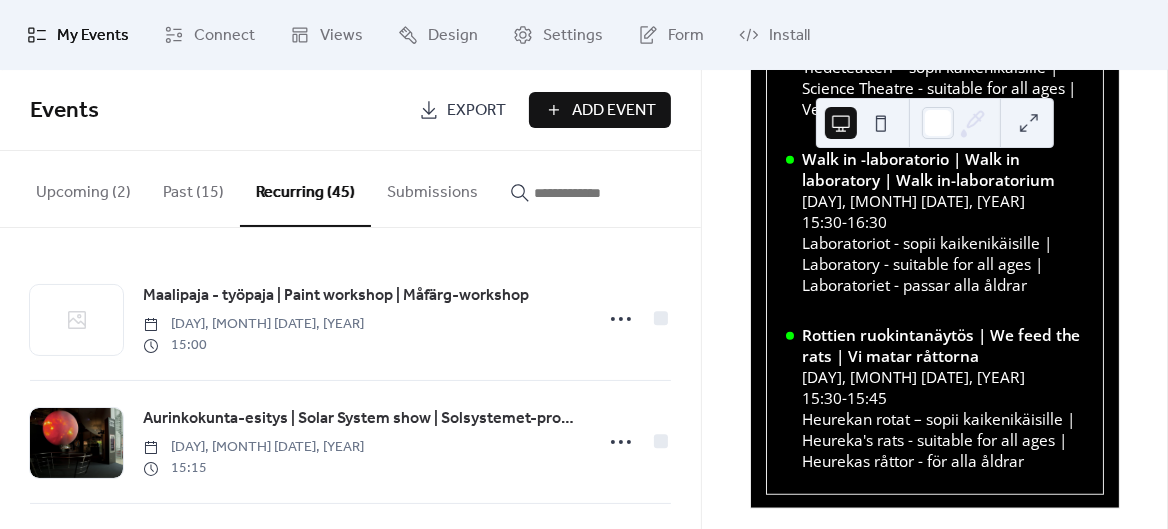 click at bounding box center [582, 193] 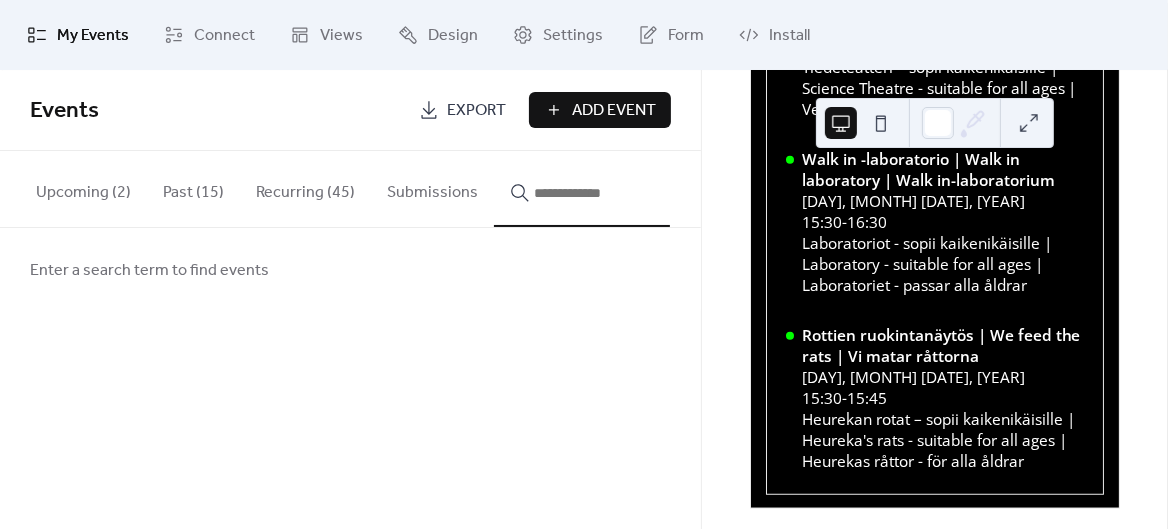 type 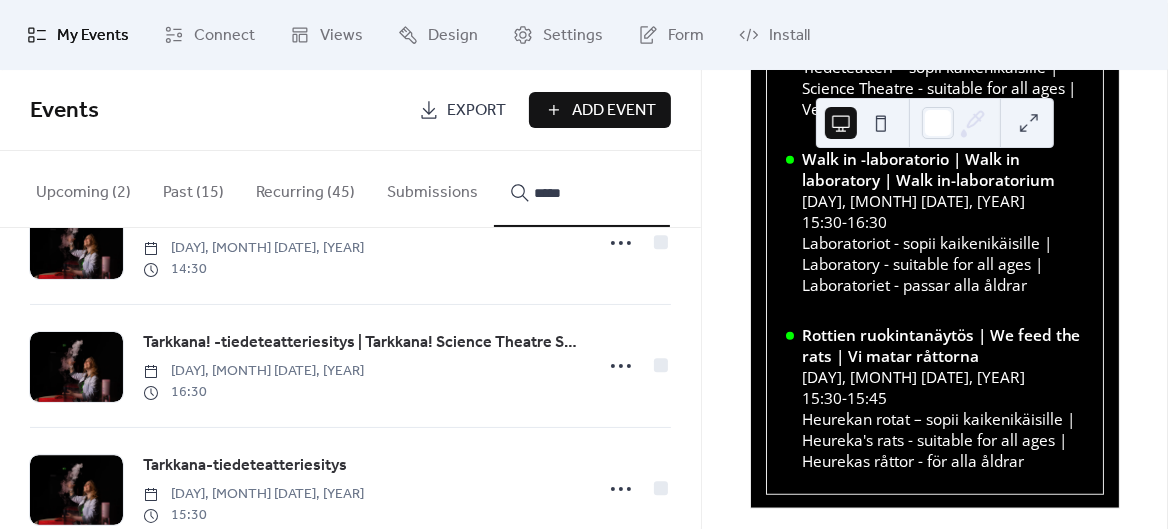scroll, scrollTop: 1825, scrollLeft: 0, axis: vertical 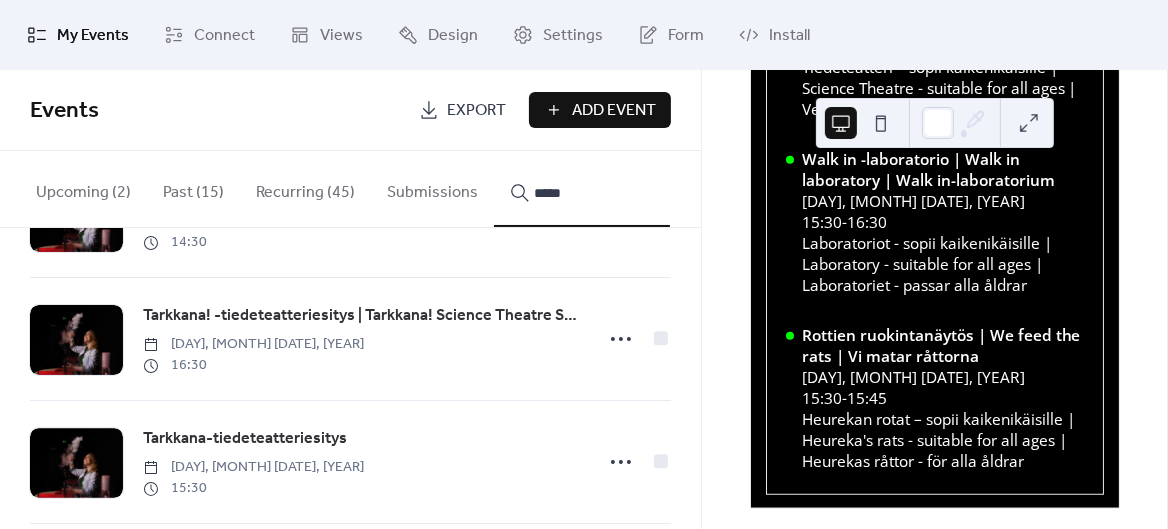 type on "*****" 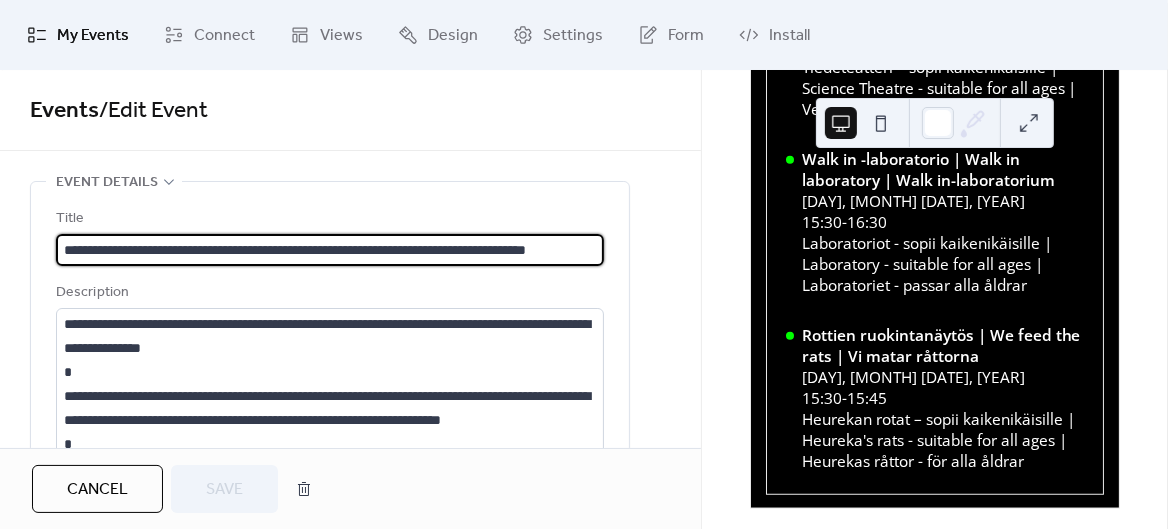 scroll, scrollTop: 0, scrollLeft: 26, axis: horizontal 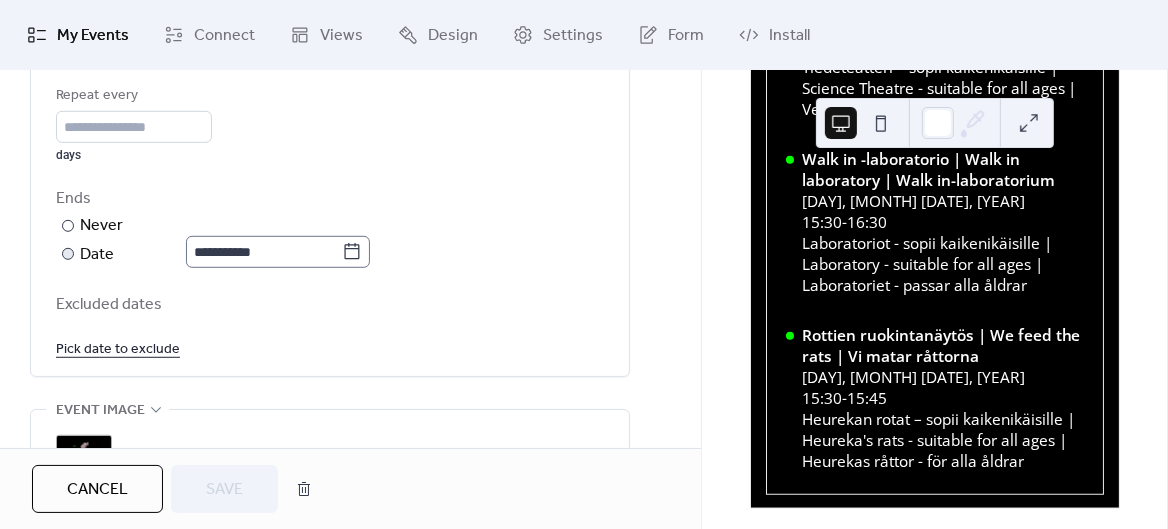 click 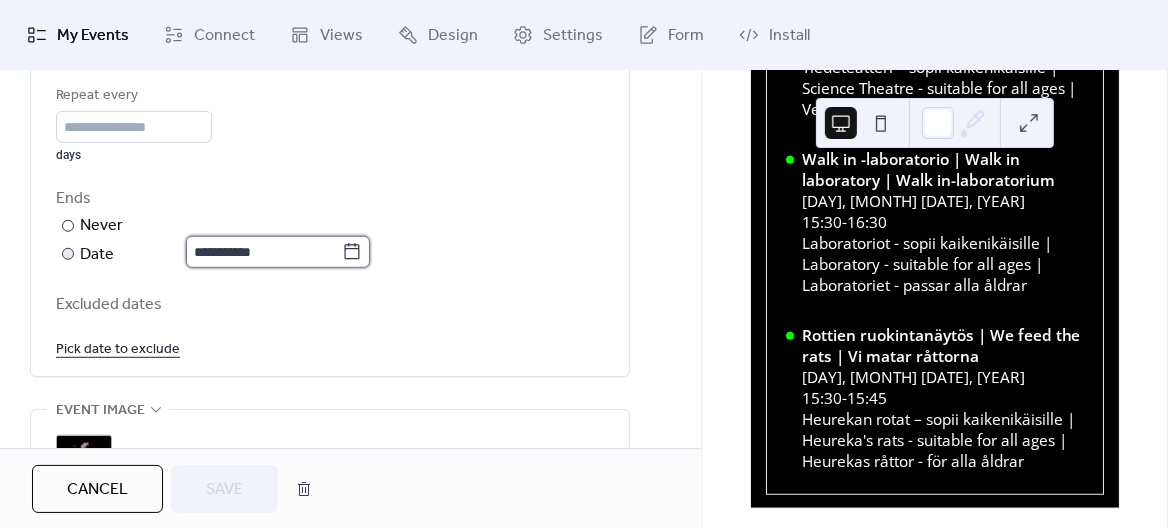 click on "**********" at bounding box center (264, 252) 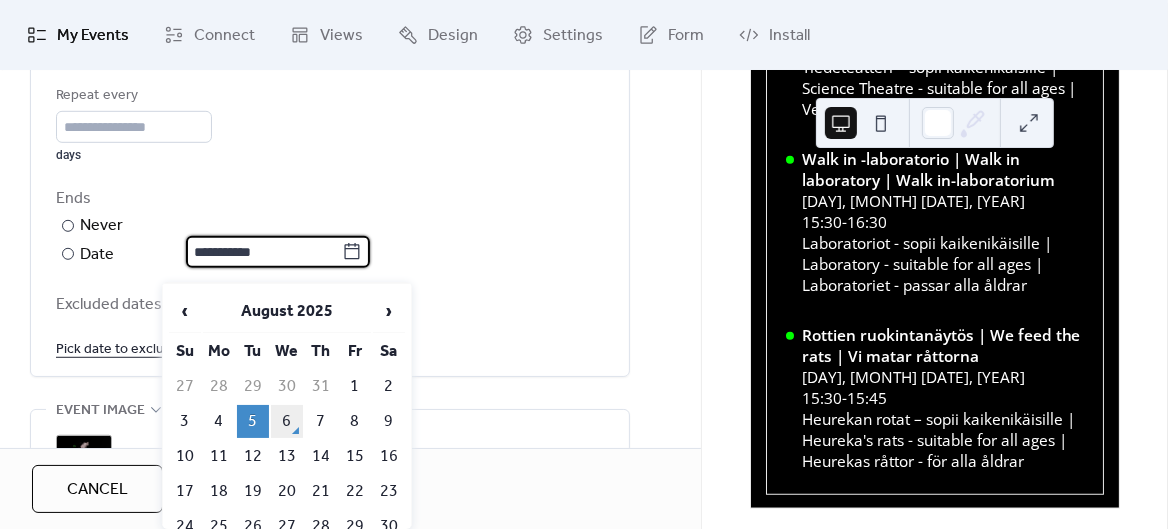 click on "6" at bounding box center [287, 421] 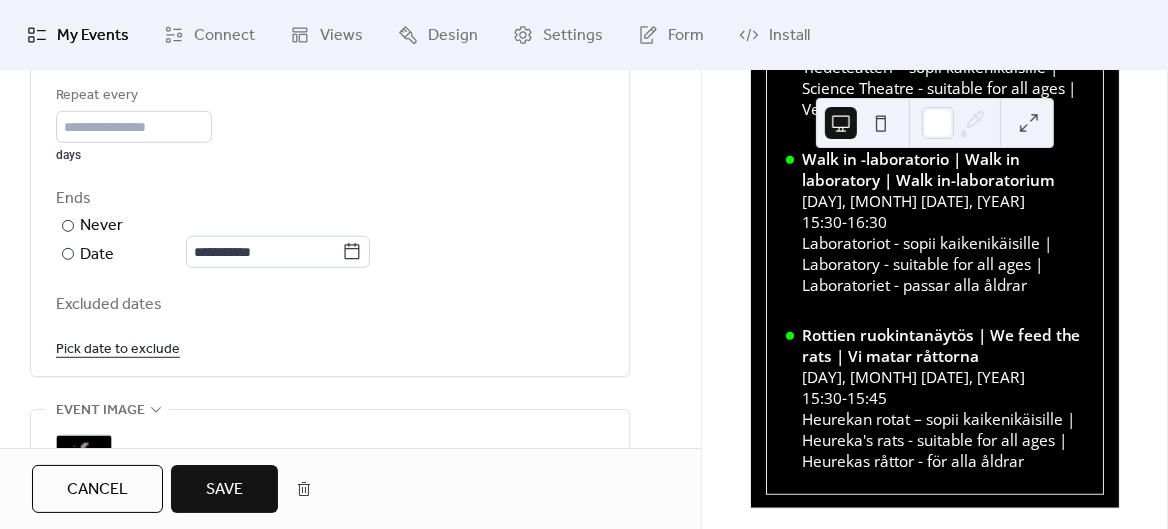 click on "Save" at bounding box center [224, 490] 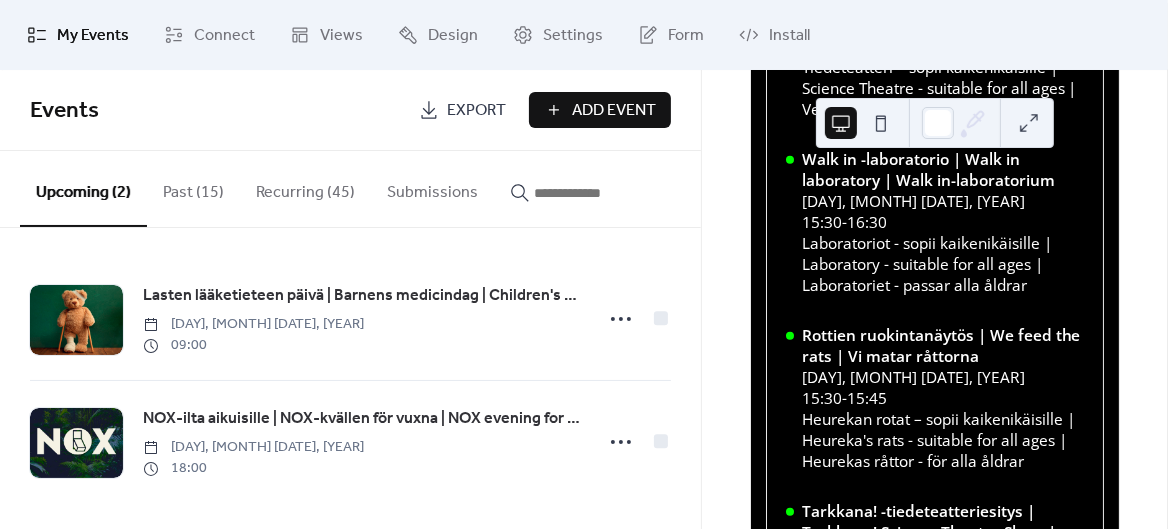 scroll, scrollTop: 1174, scrollLeft: 0, axis: vertical 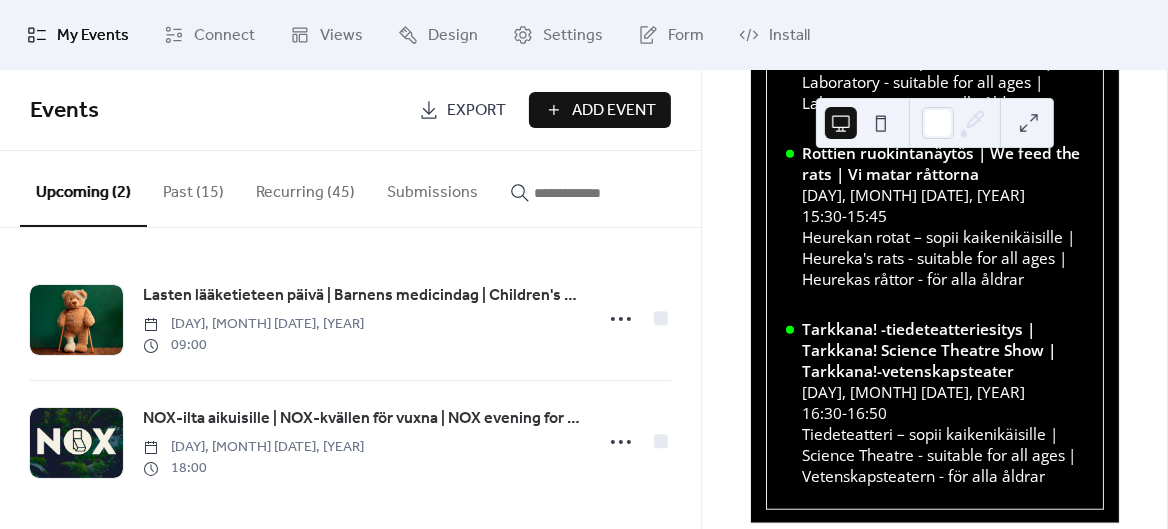 click on "Recurring (45)" at bounding box center (305, 188) 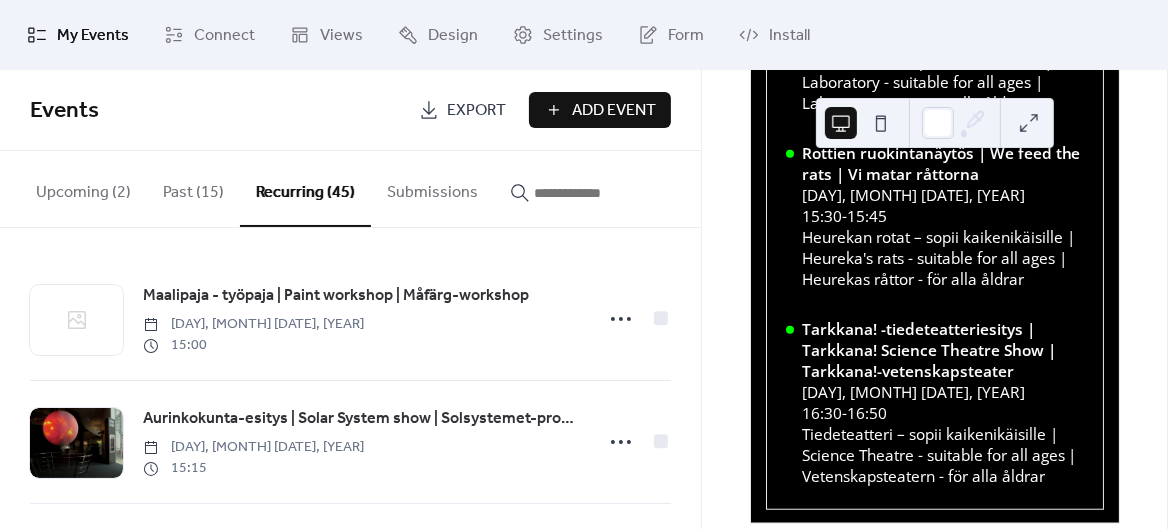 click at bounding box center [594, 193] 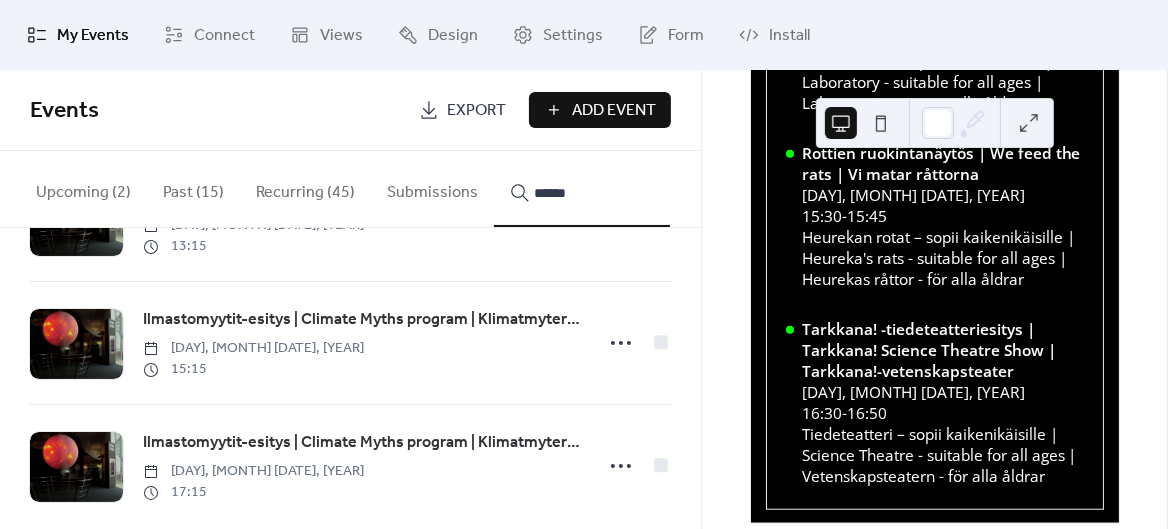 scroll, scrollTop: 865, scrollLeft: 0, axis: vertical 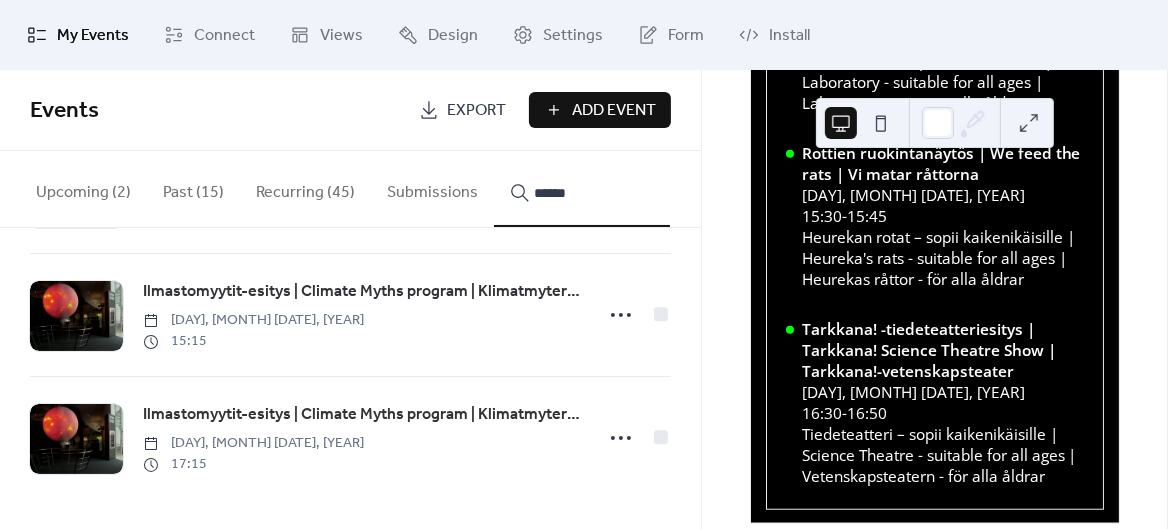 type on "******" 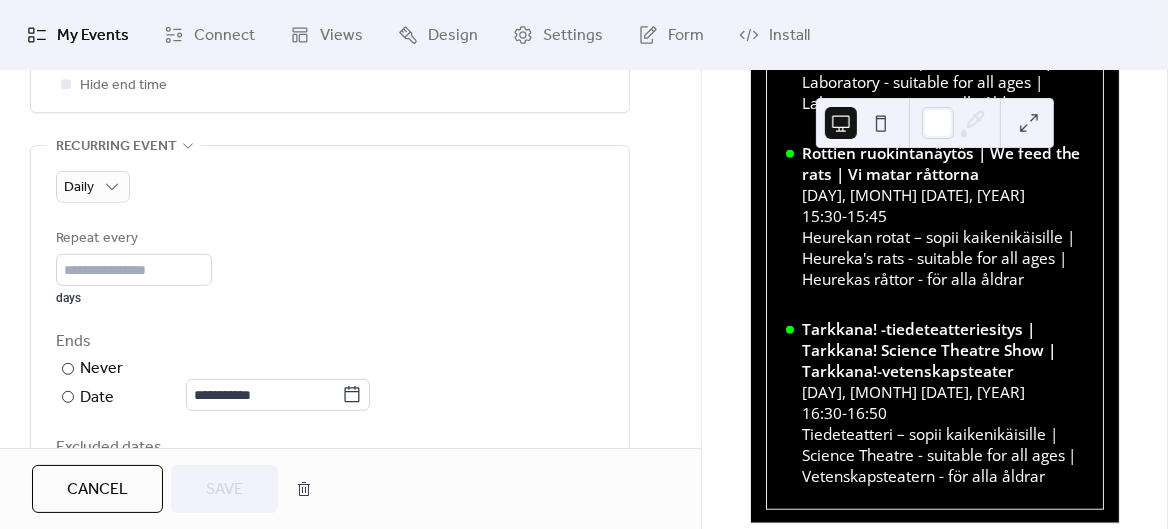 scroll, scrollTop: 991, scrollLeft: 0, axis: vertical 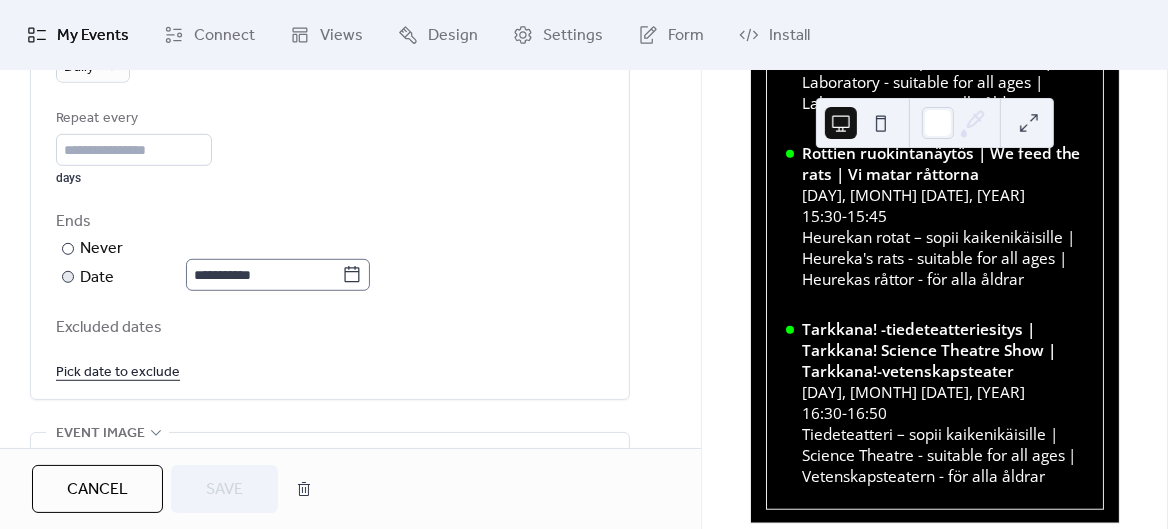 click 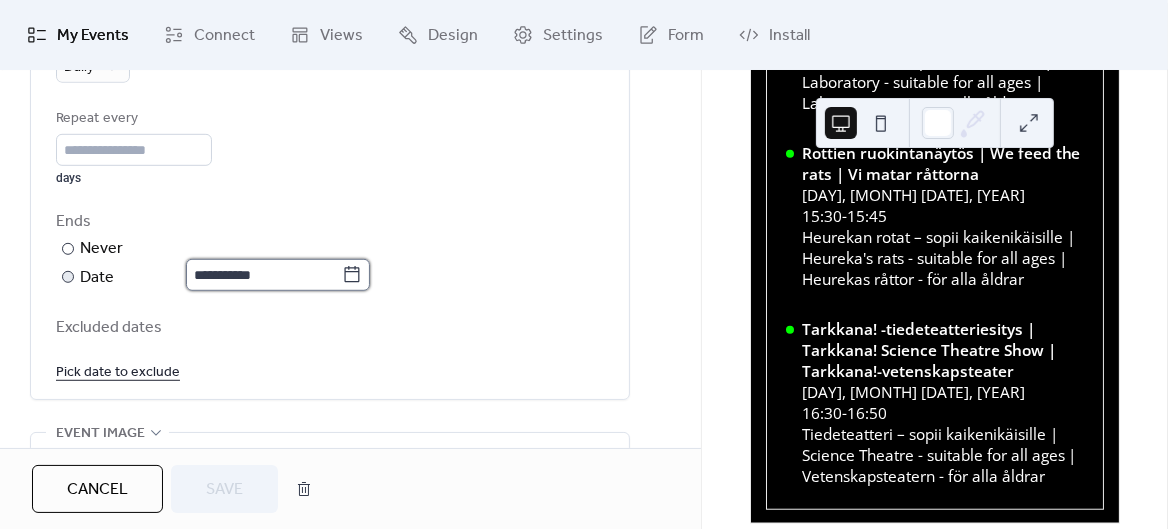 click on "**********" at bounding box center (264, 275) 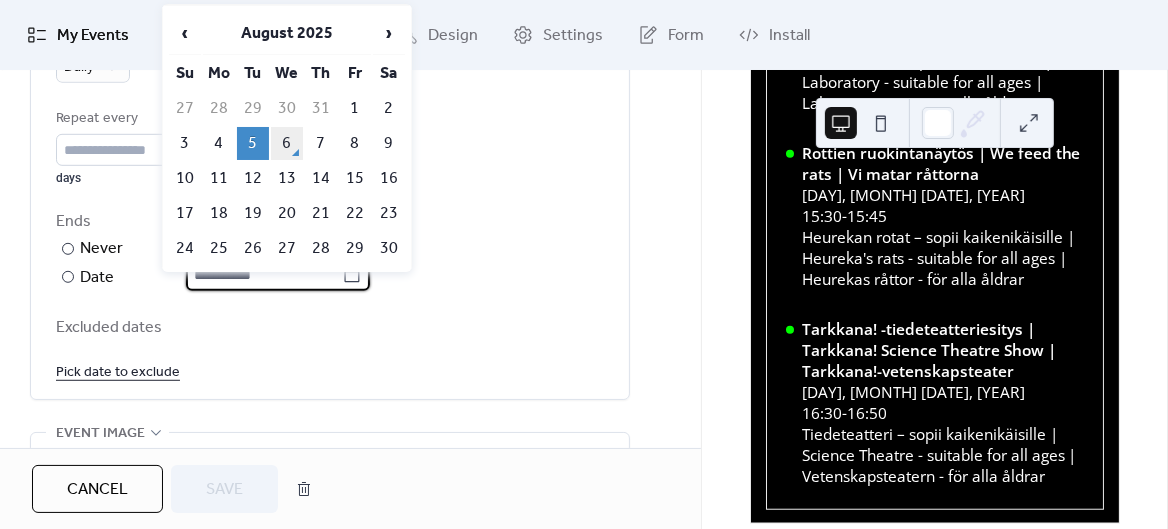 click on "6" at bounding box center (287, 143) 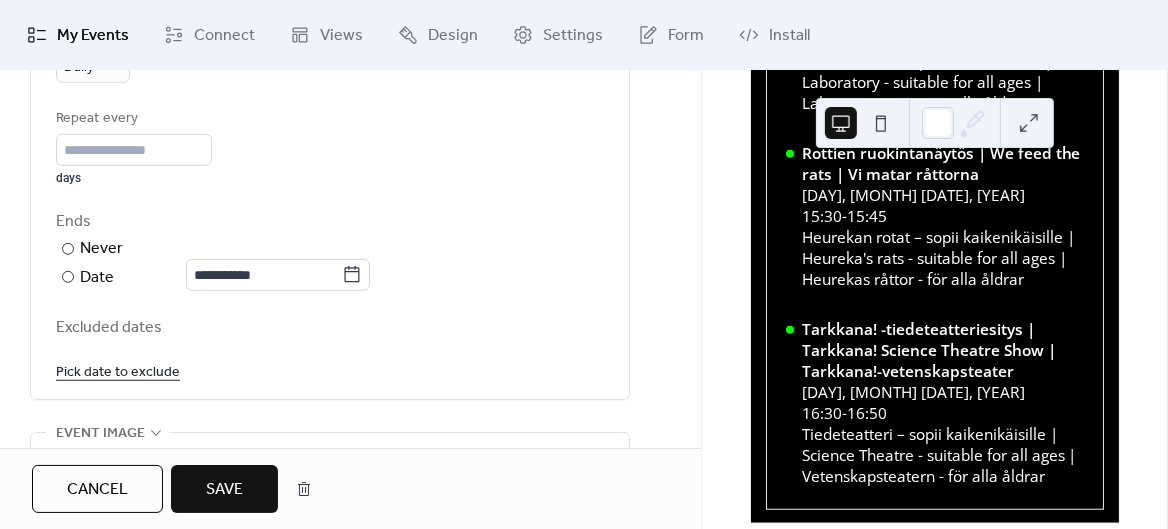 click on "Save" at bounding box center (224, 490) 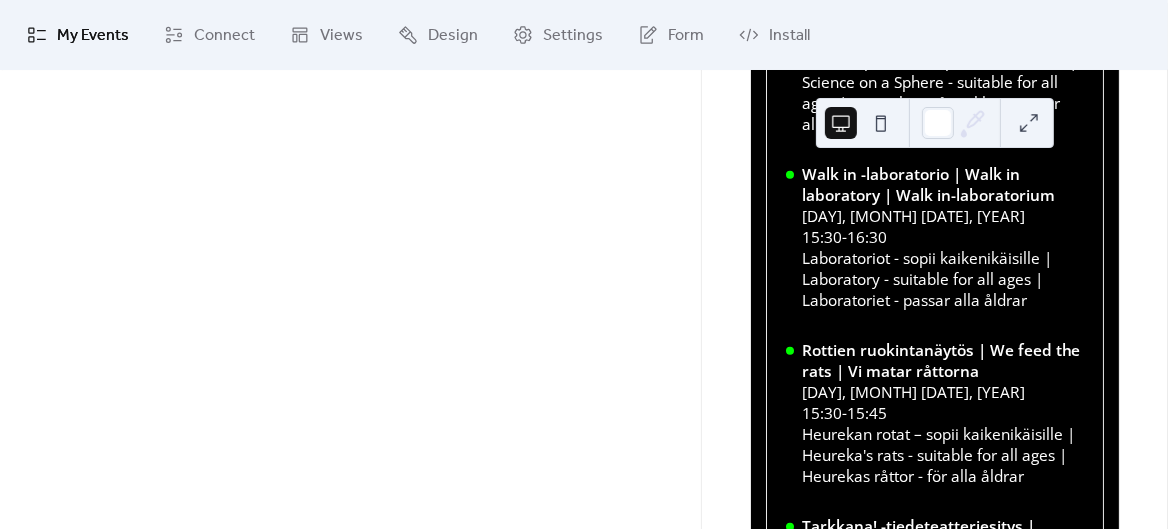 scroll, scrollTop: 1195, scrollLeft: 0, axis: vertical 